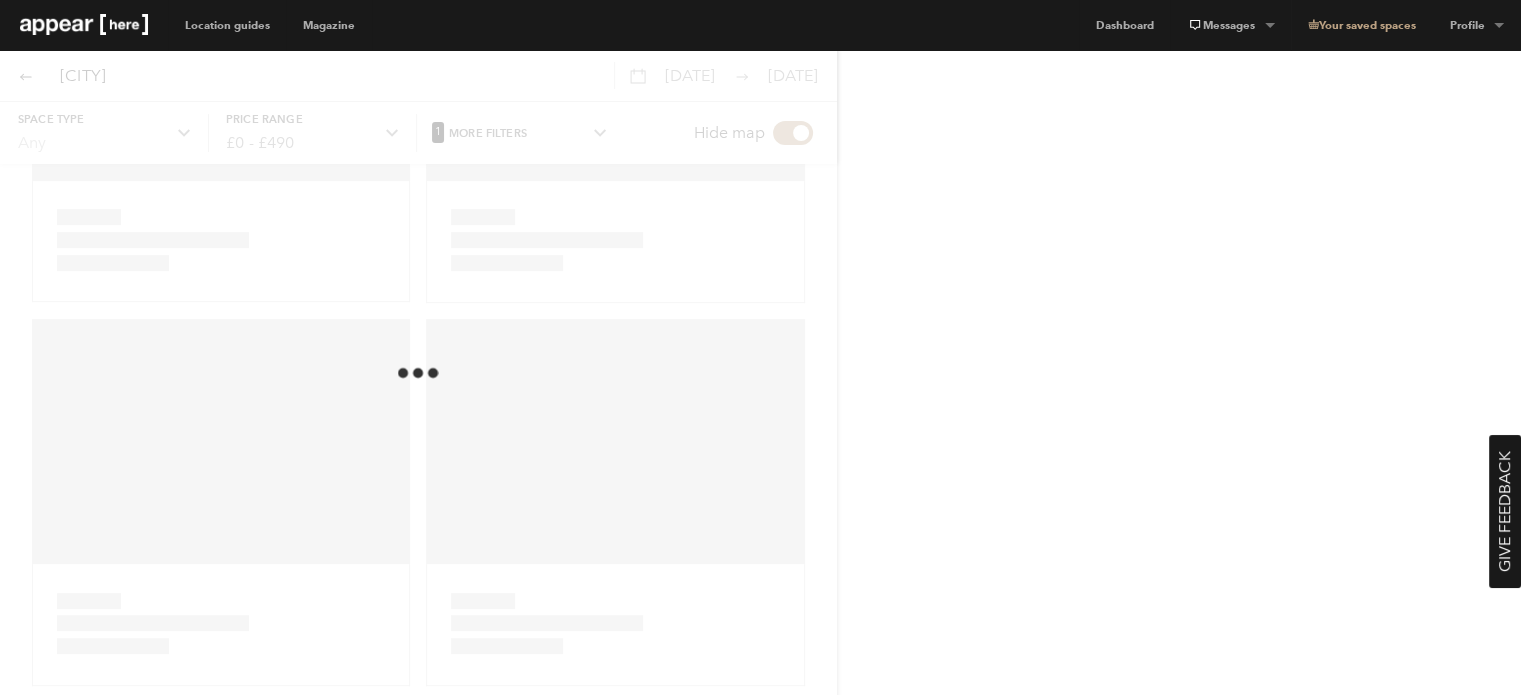 scroll, scrollTop: 500, scrollLeft: 0, axis: vertical 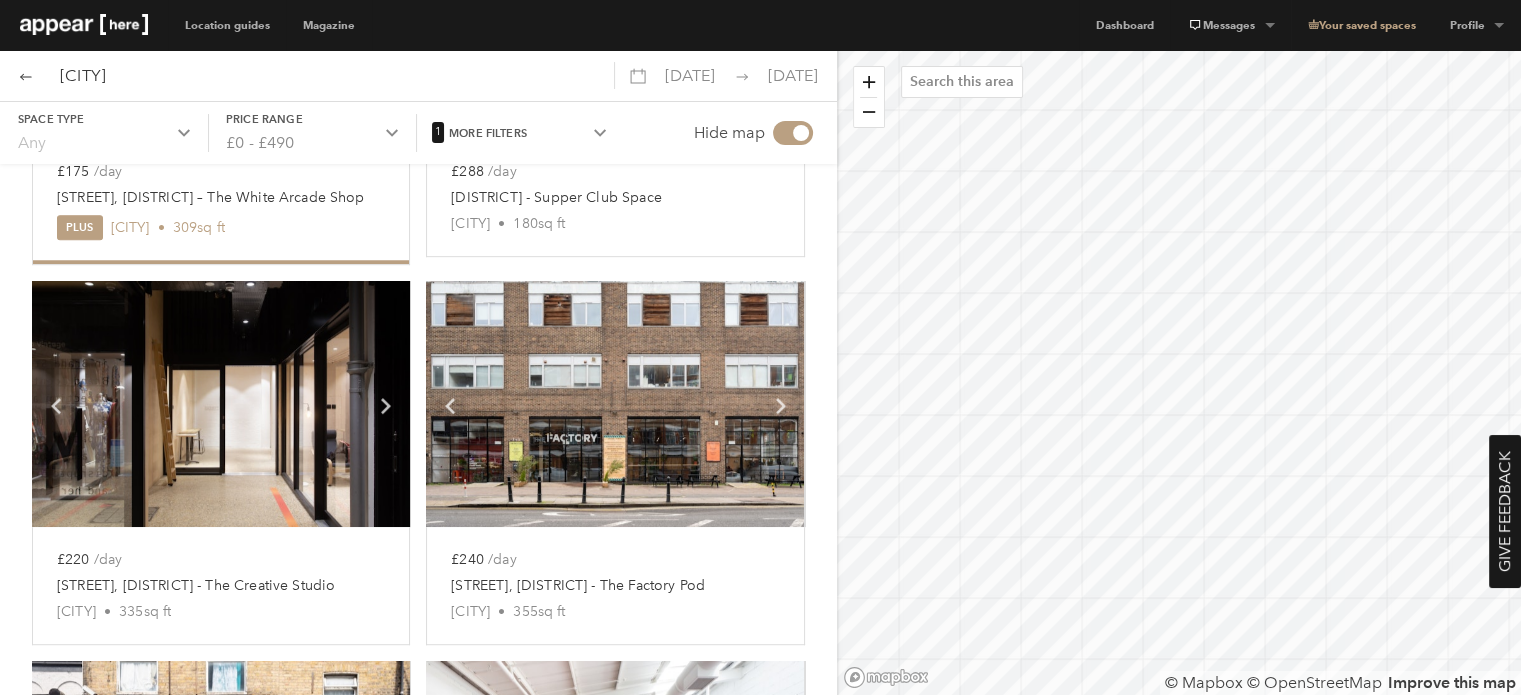 click on "£240   /day" at bounding box center [615, 560] 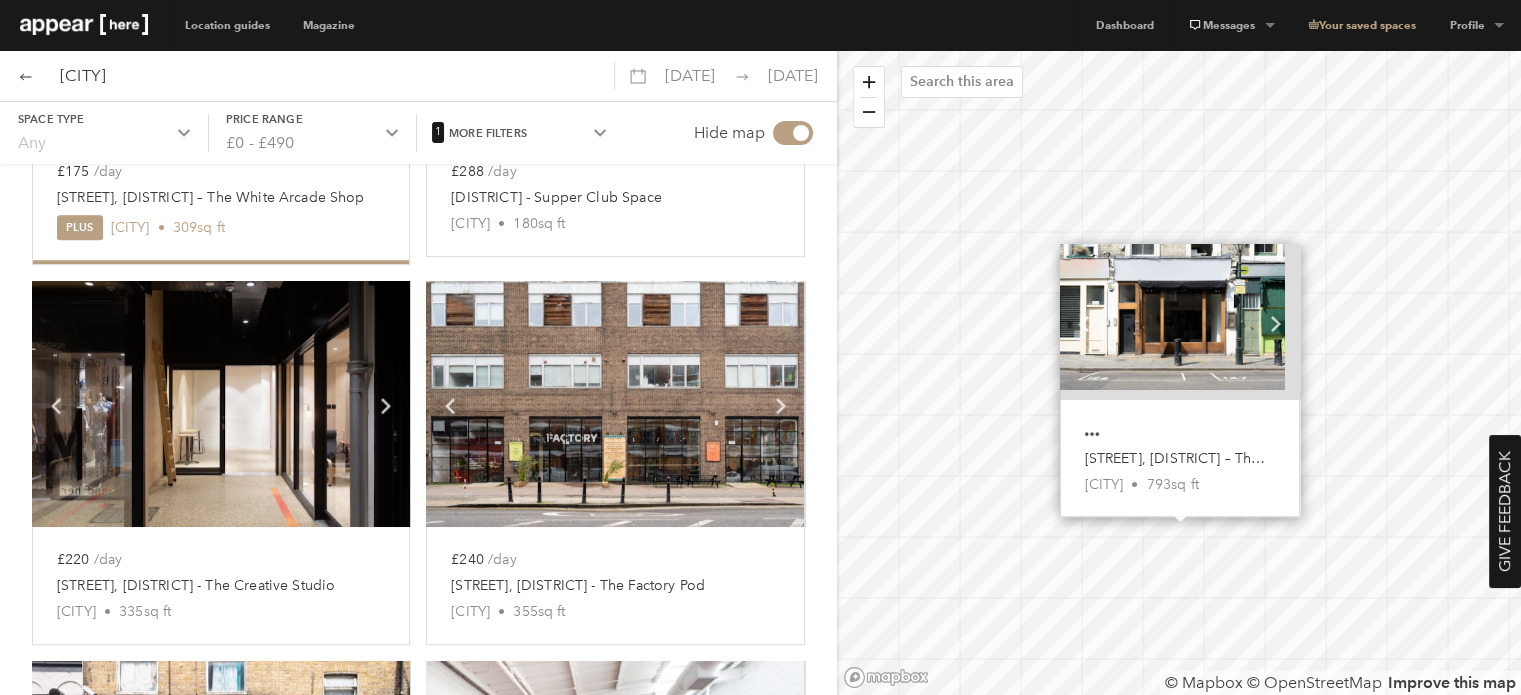 click at bounding box center [1172, 317] 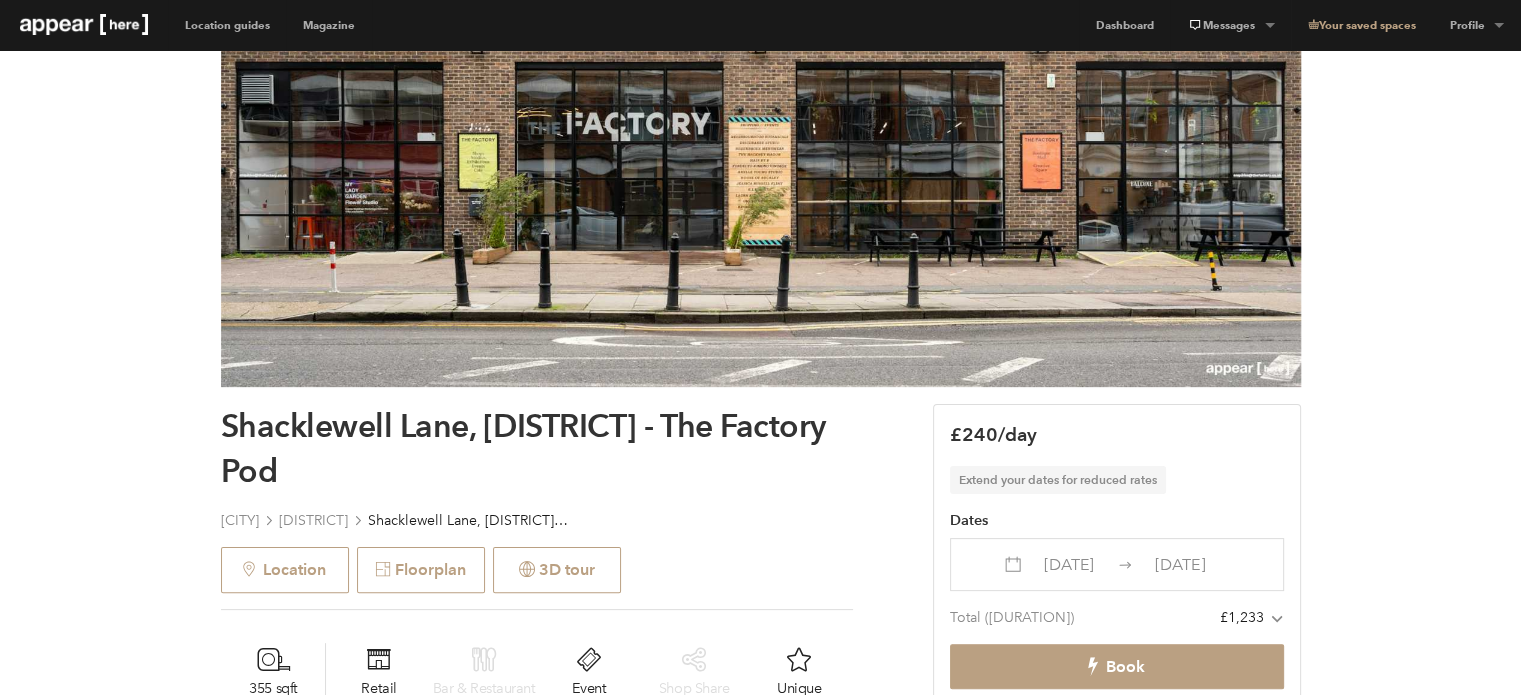 scroll, scrollTop: 382, scrollLeft: 0, axis: vertical 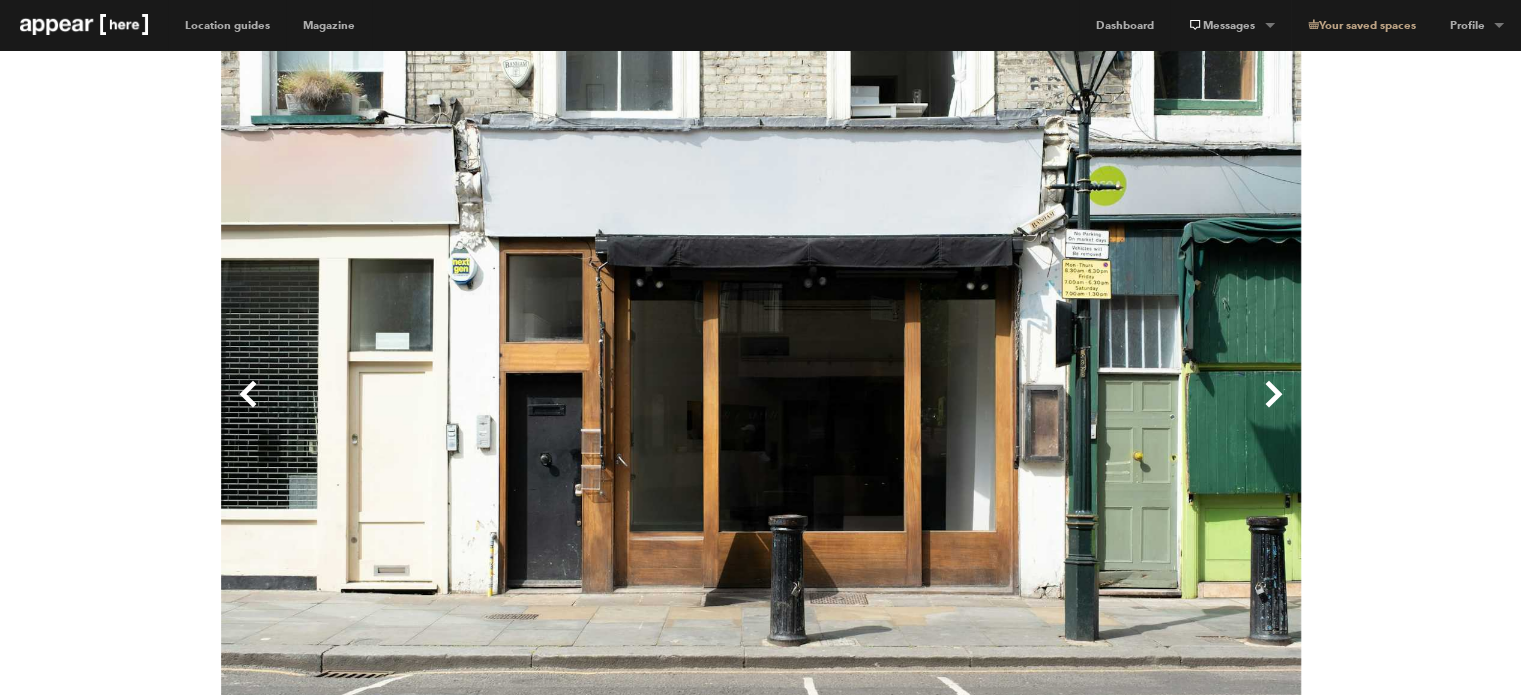 click on "Next" at bounding box center (1031, 410) 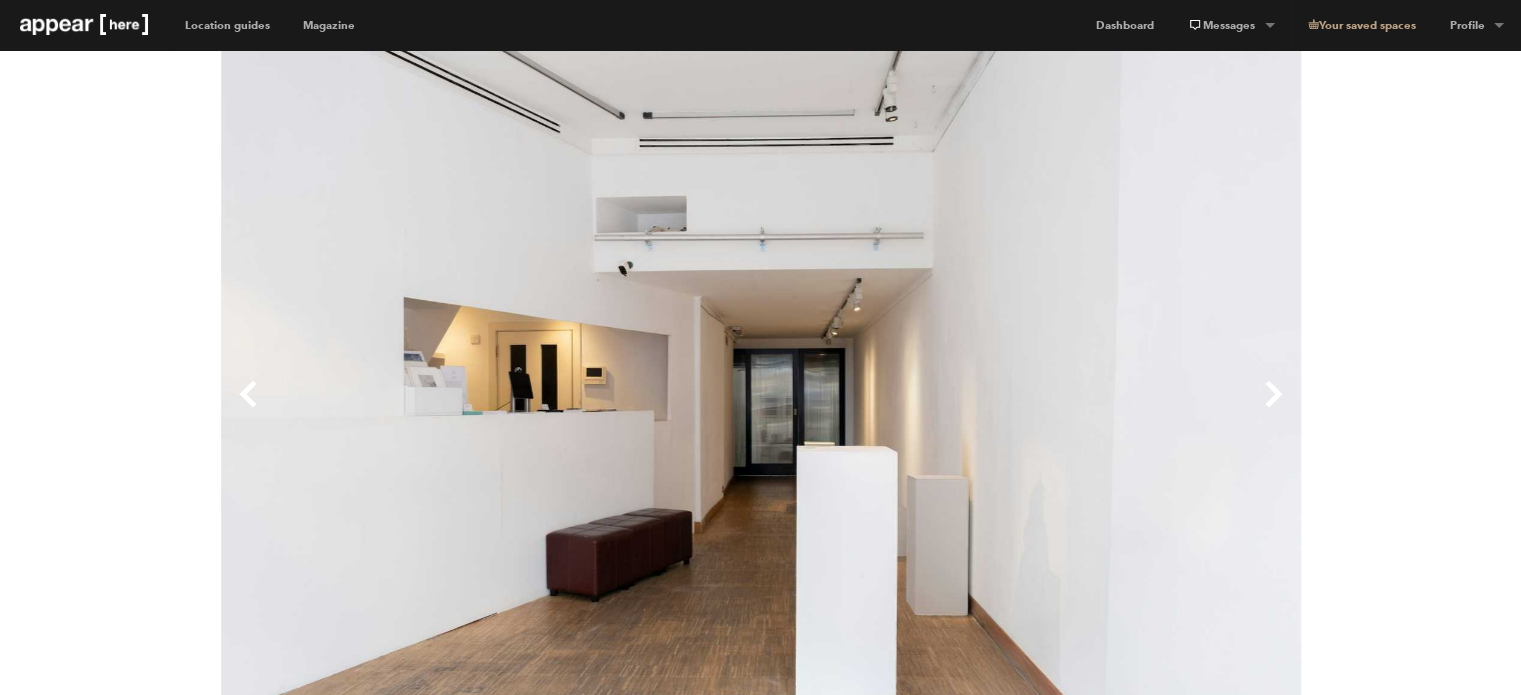 click on "Next" at bounding box center [1031, 410] 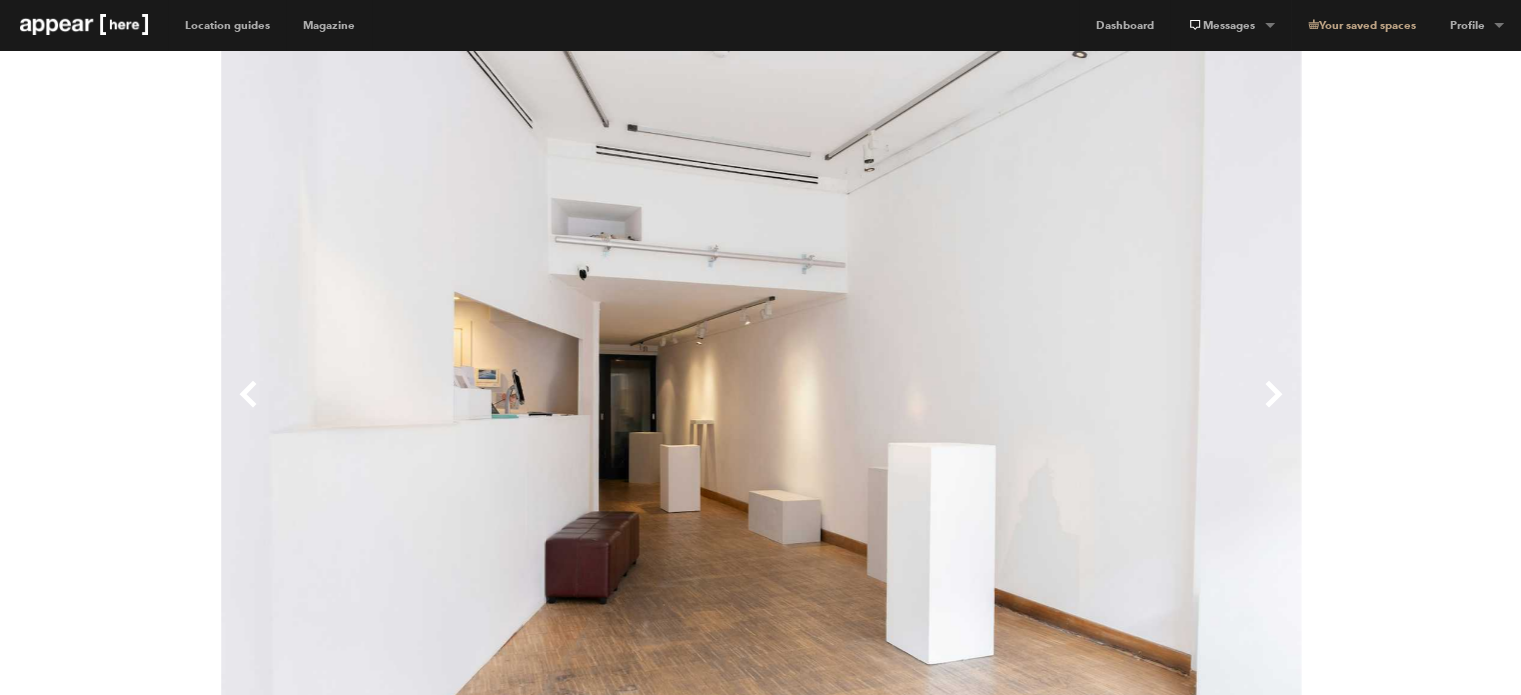 click on "Next" at bounding box center (1031, 410) 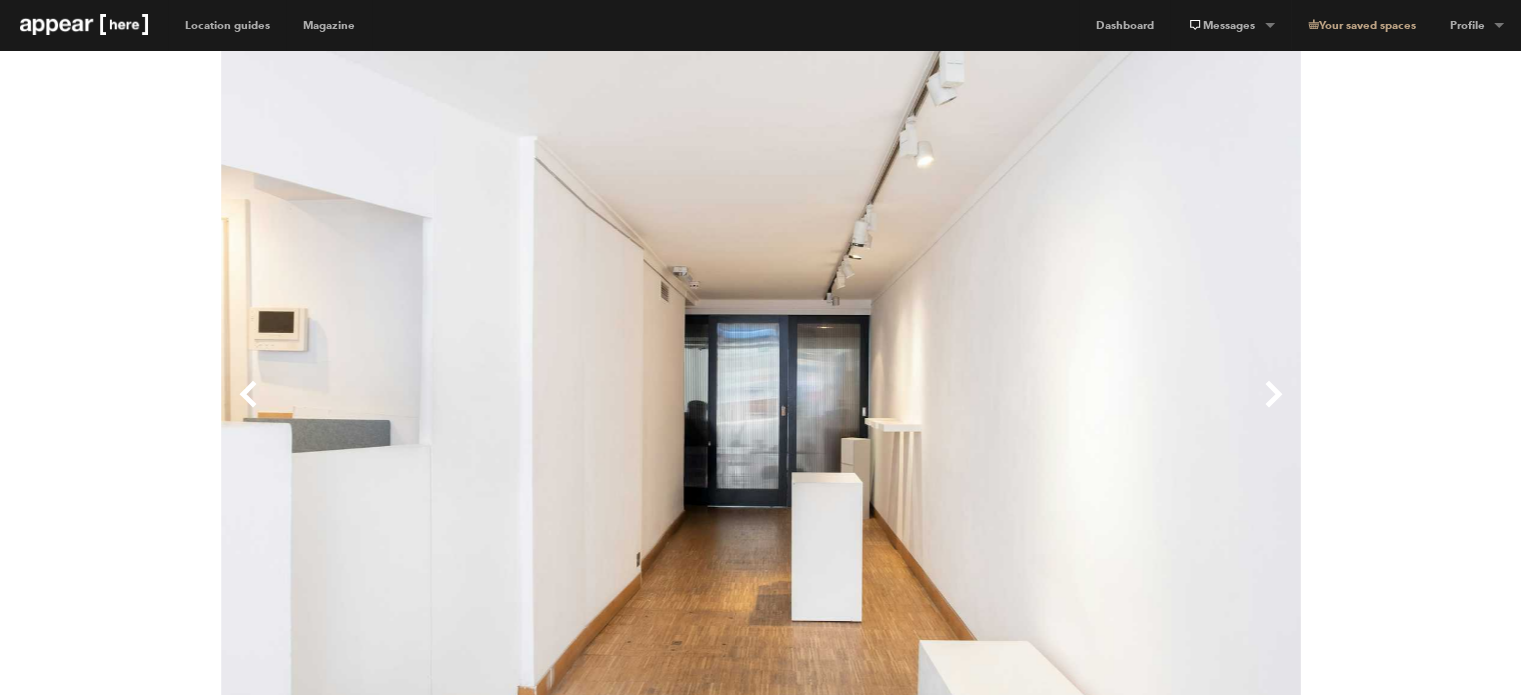 click on "Next" at bounding box center [1031, 410] 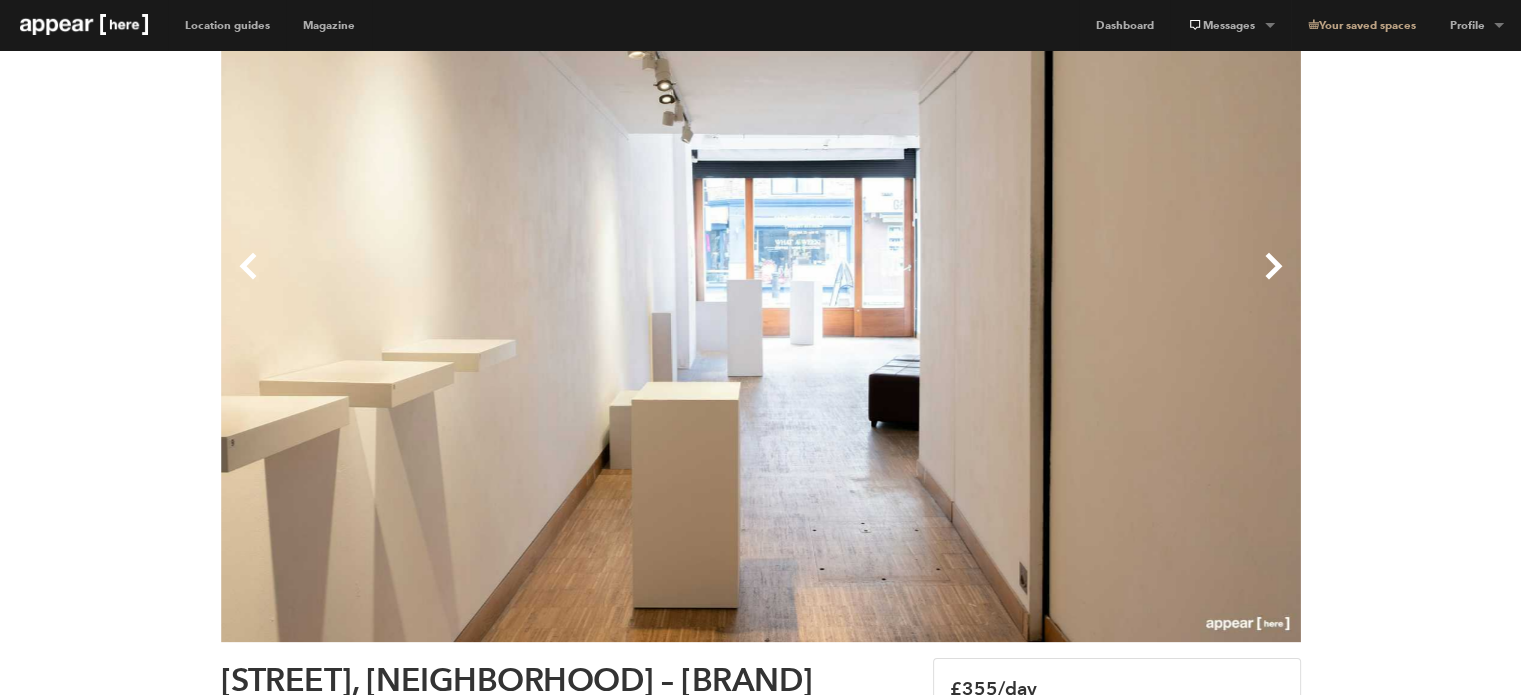 scroll, scrollTop: 127, scrollLeft: 0, axis: vertical 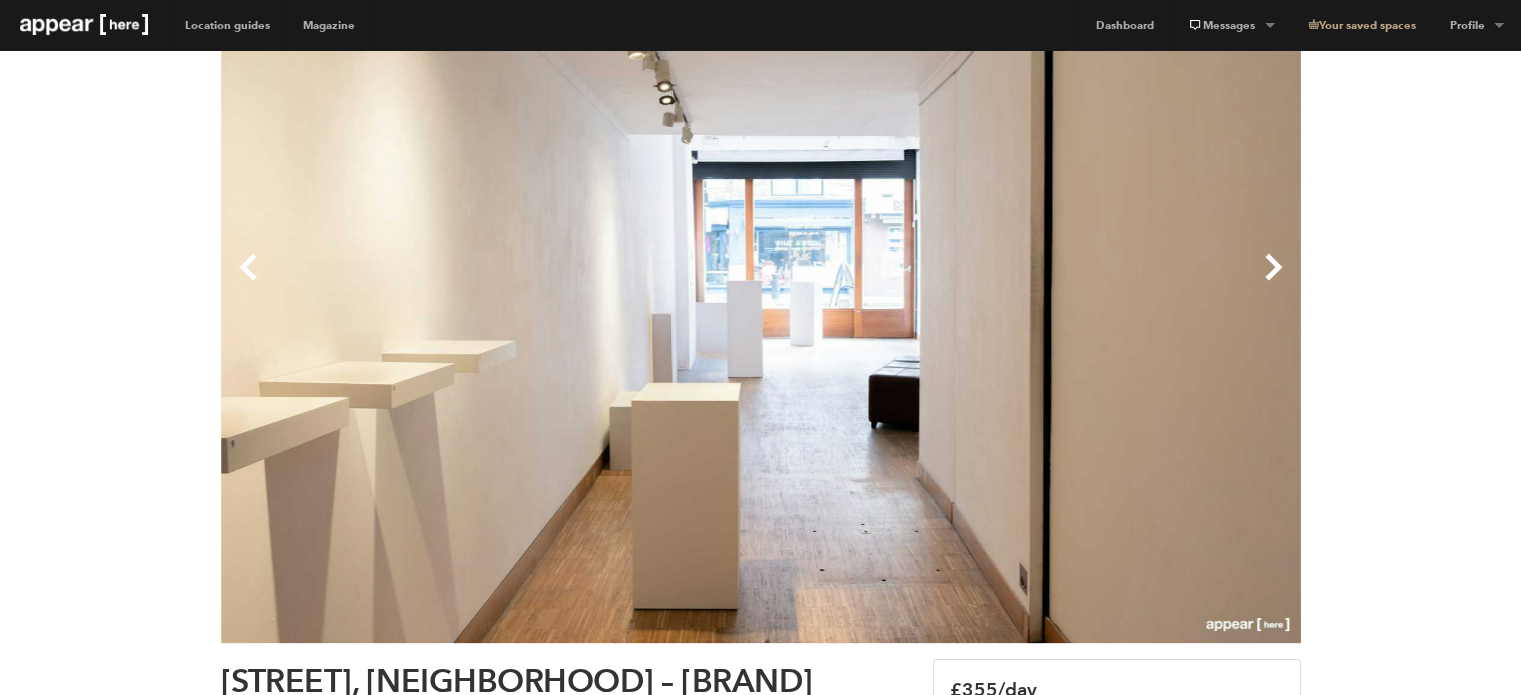 click on "Previous" at bounding box center [491, 283] 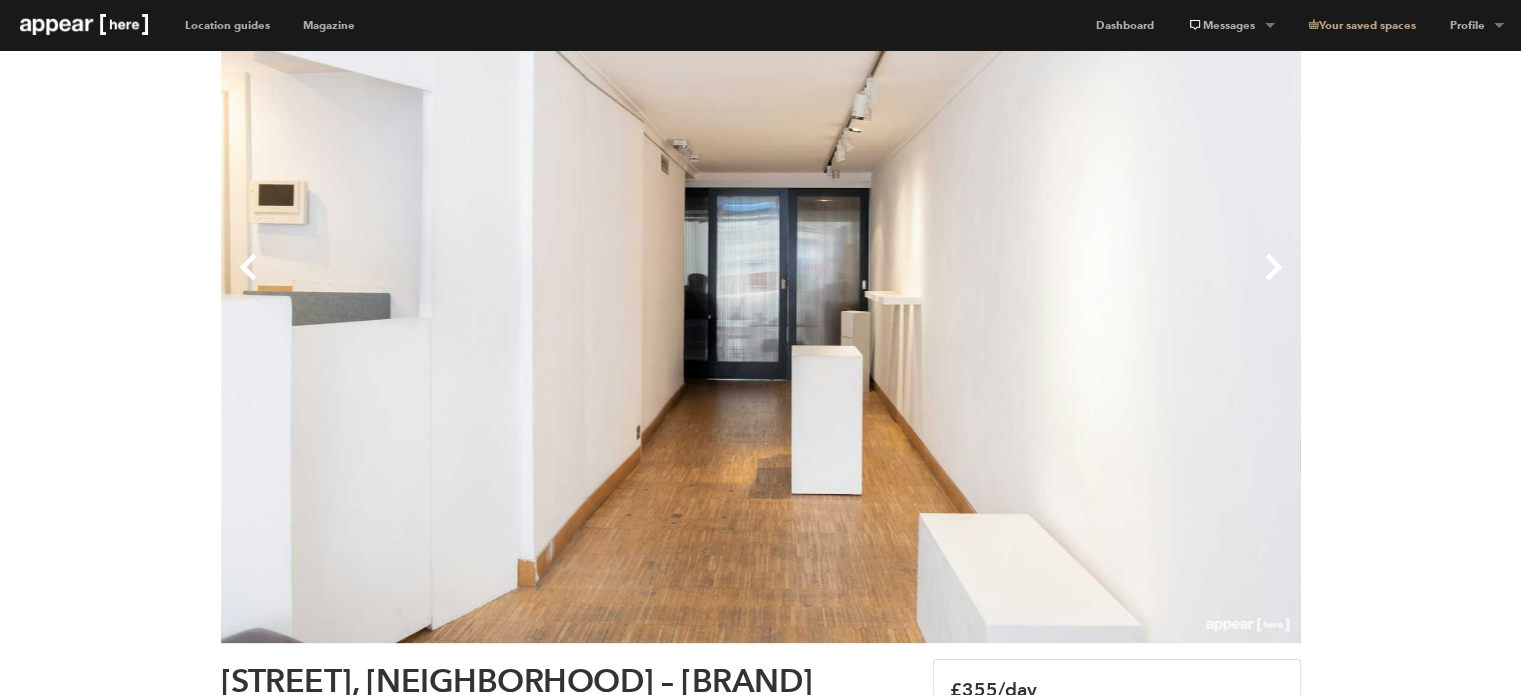 click on "Next" at bounding box center (1031, 283) 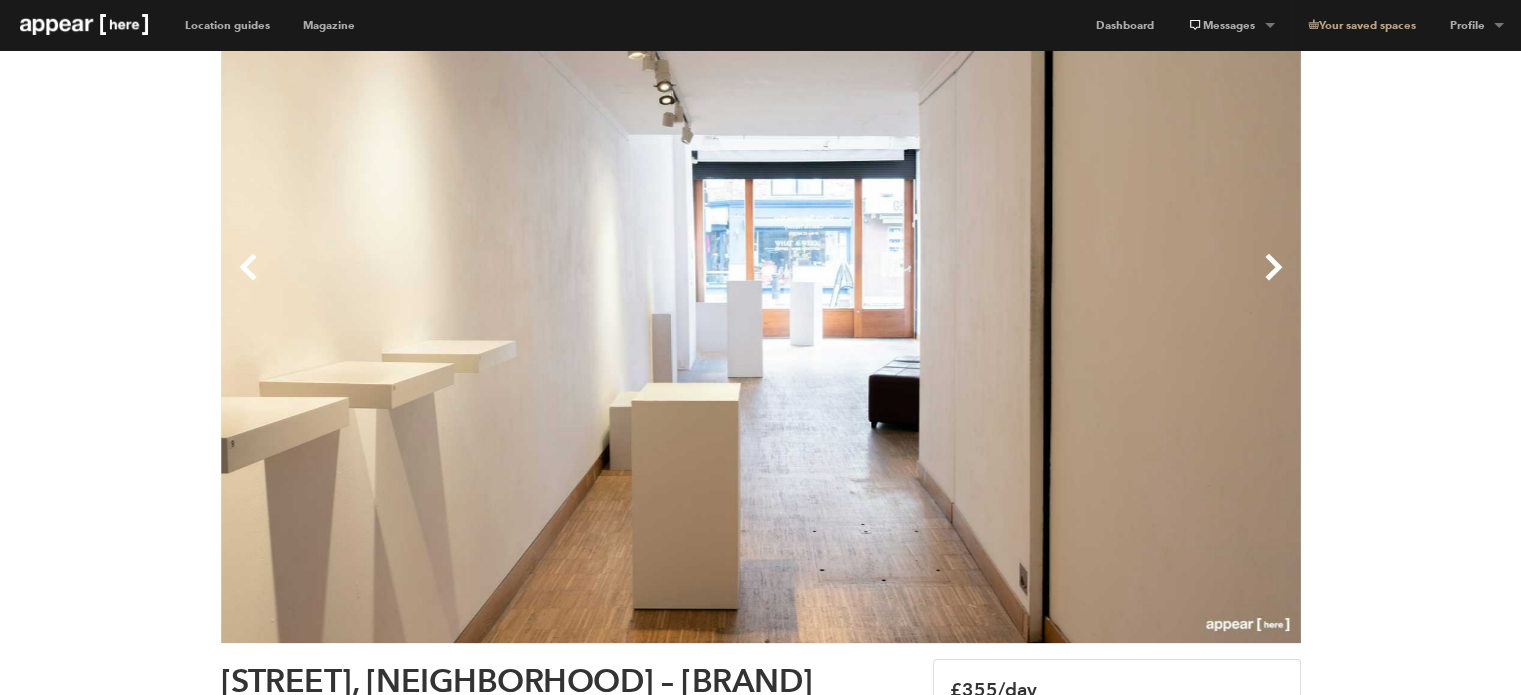 click on "Next" at bounding box center (1031, 283) 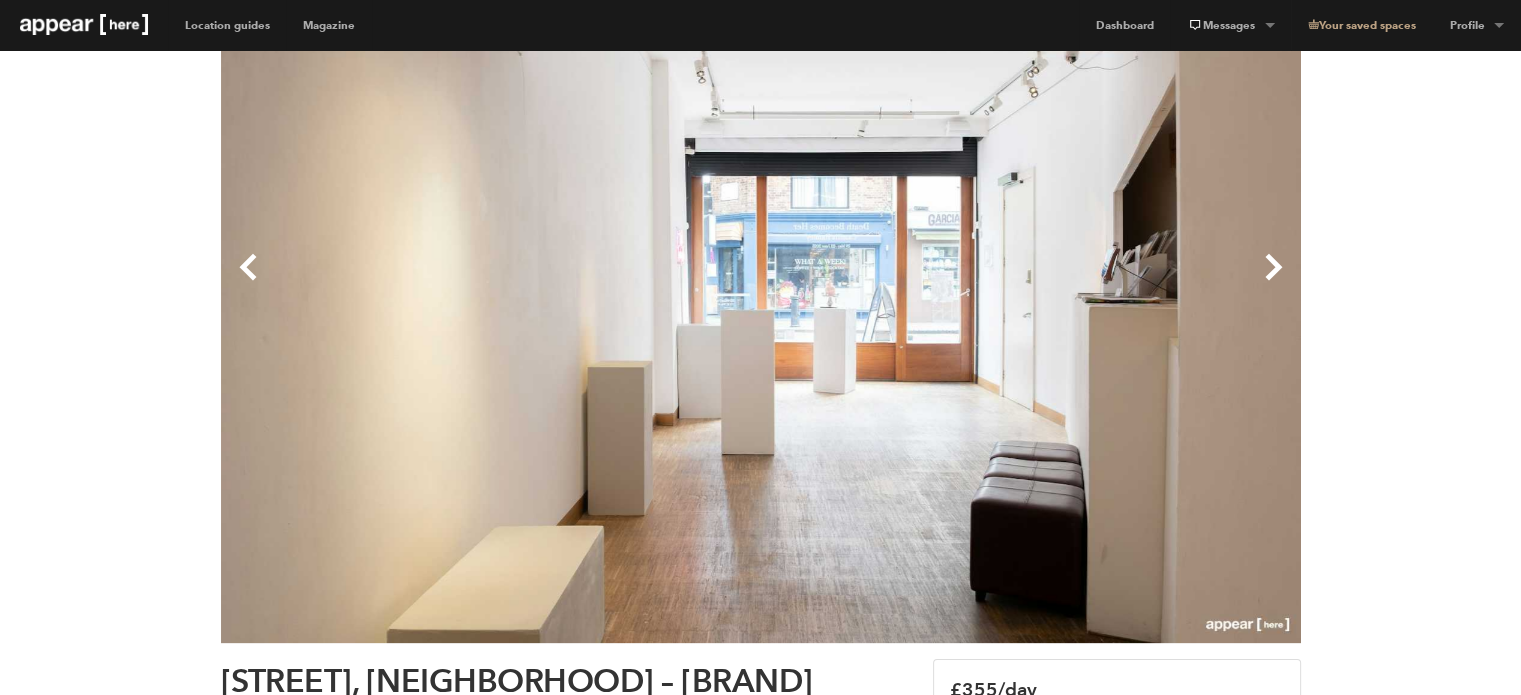 click on "Next" at bounding box center [1031, 283] 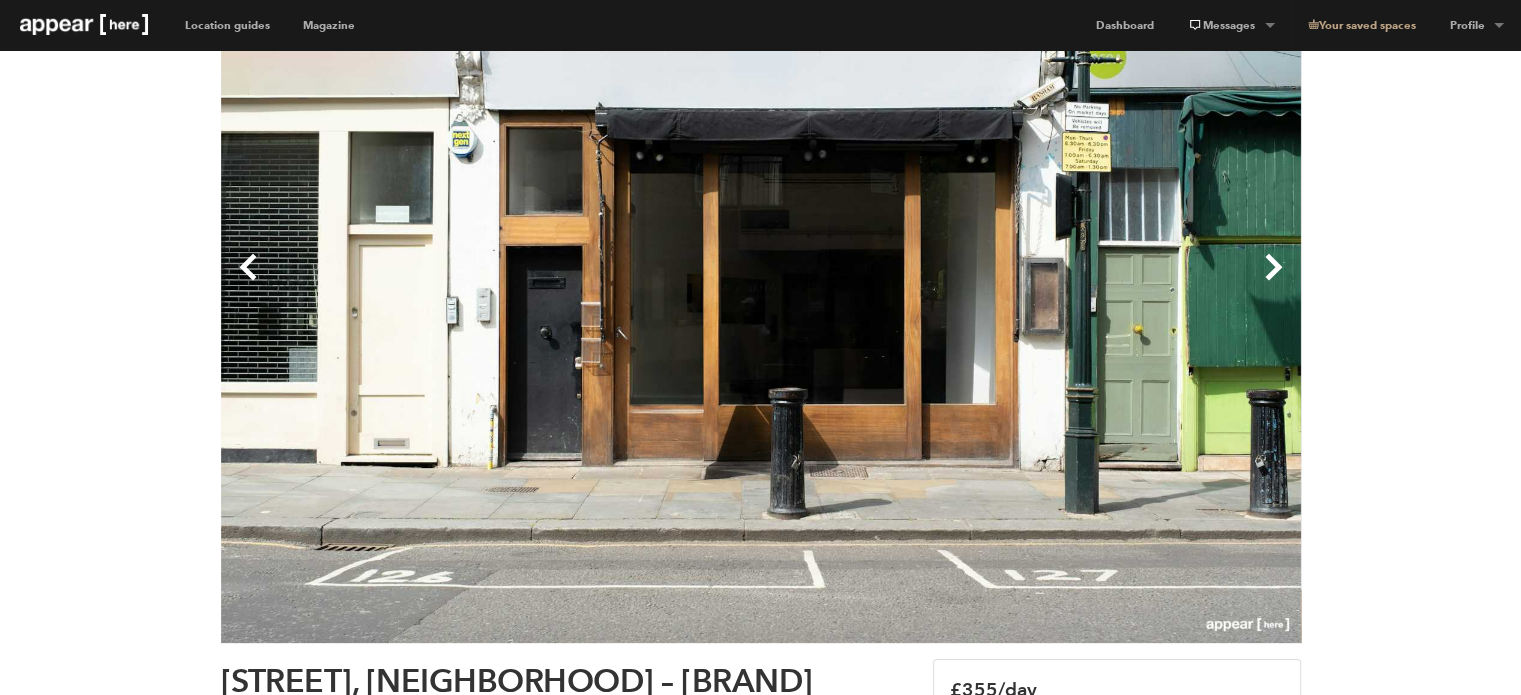 click on "Next" at bounding box center (1031, 283) 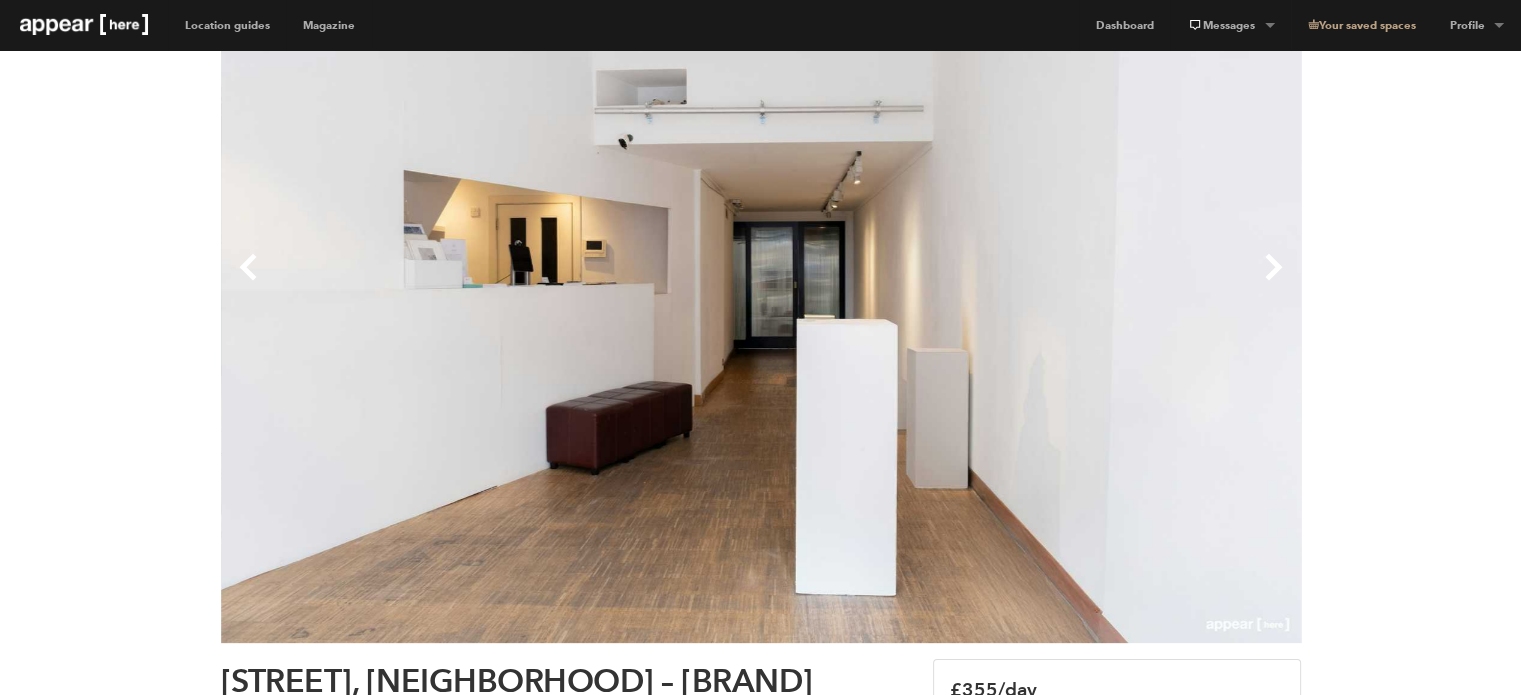click on "Next" at bounding box center [1031, 283] 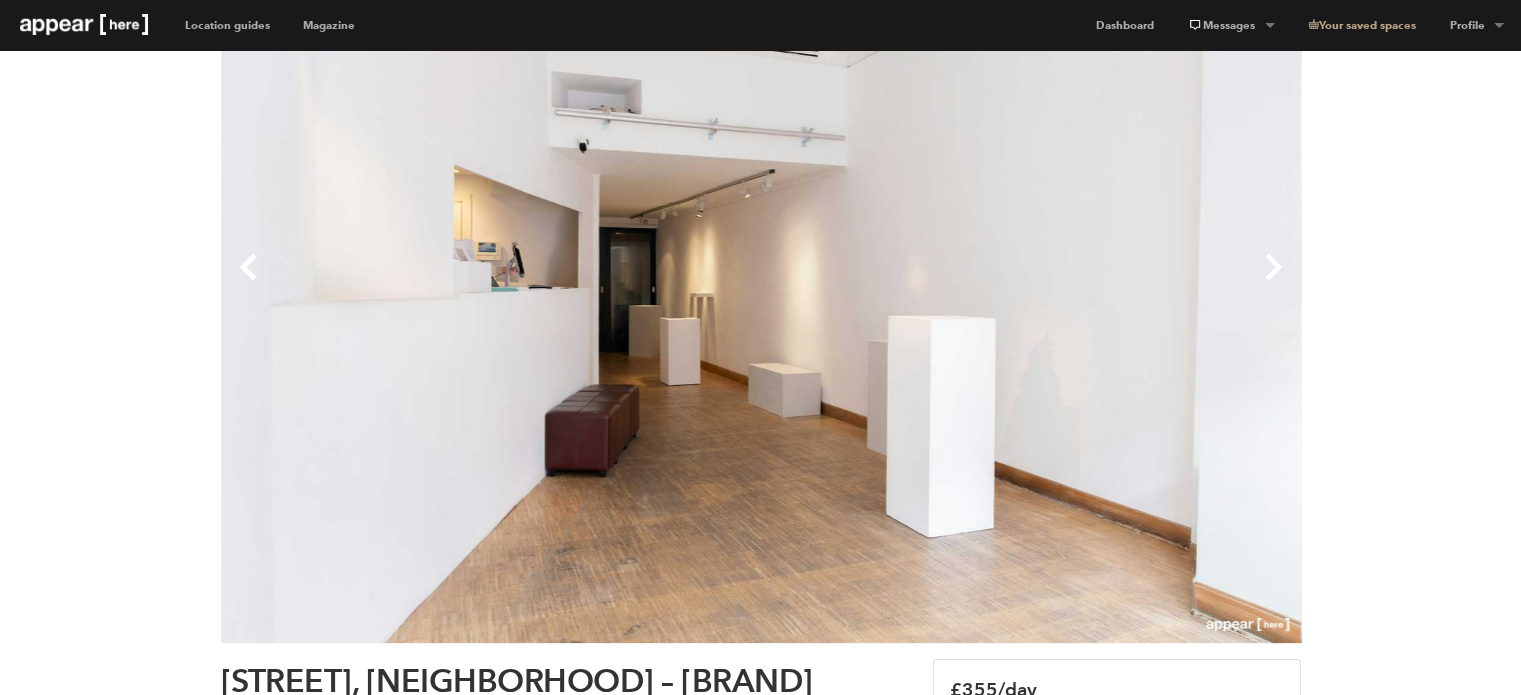 click on "Next" at bounding box center (1031, 283) 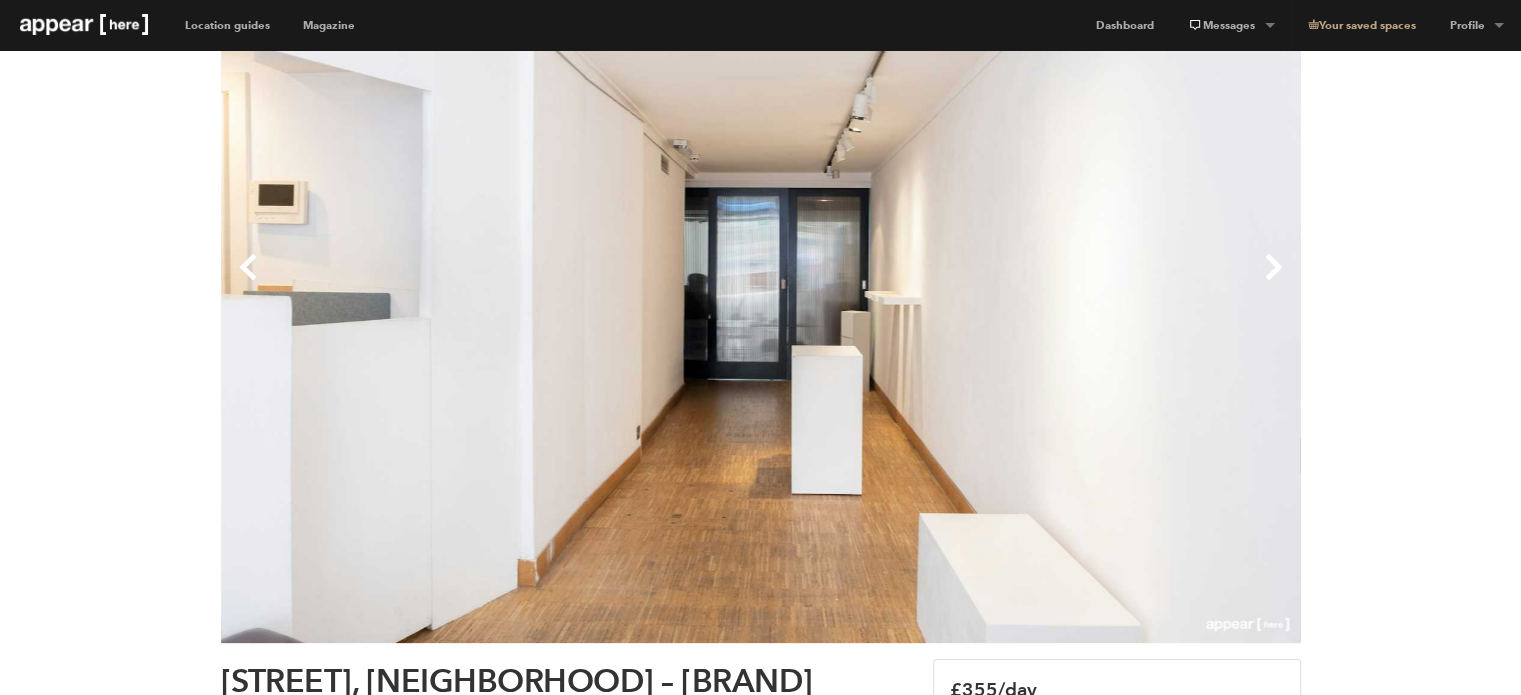 click on "Next" at bounding box center [1031, 283] 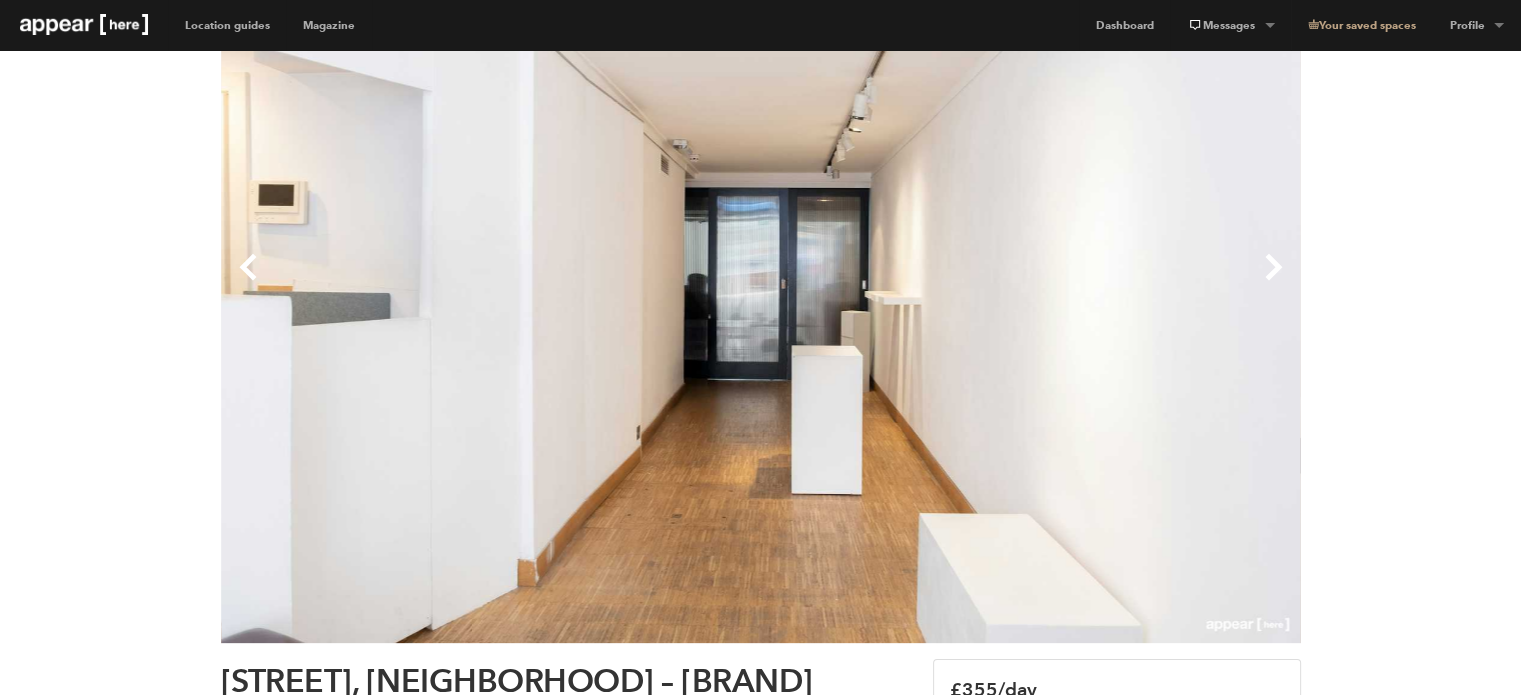click on "Previous" at bounding box center (491, 283) 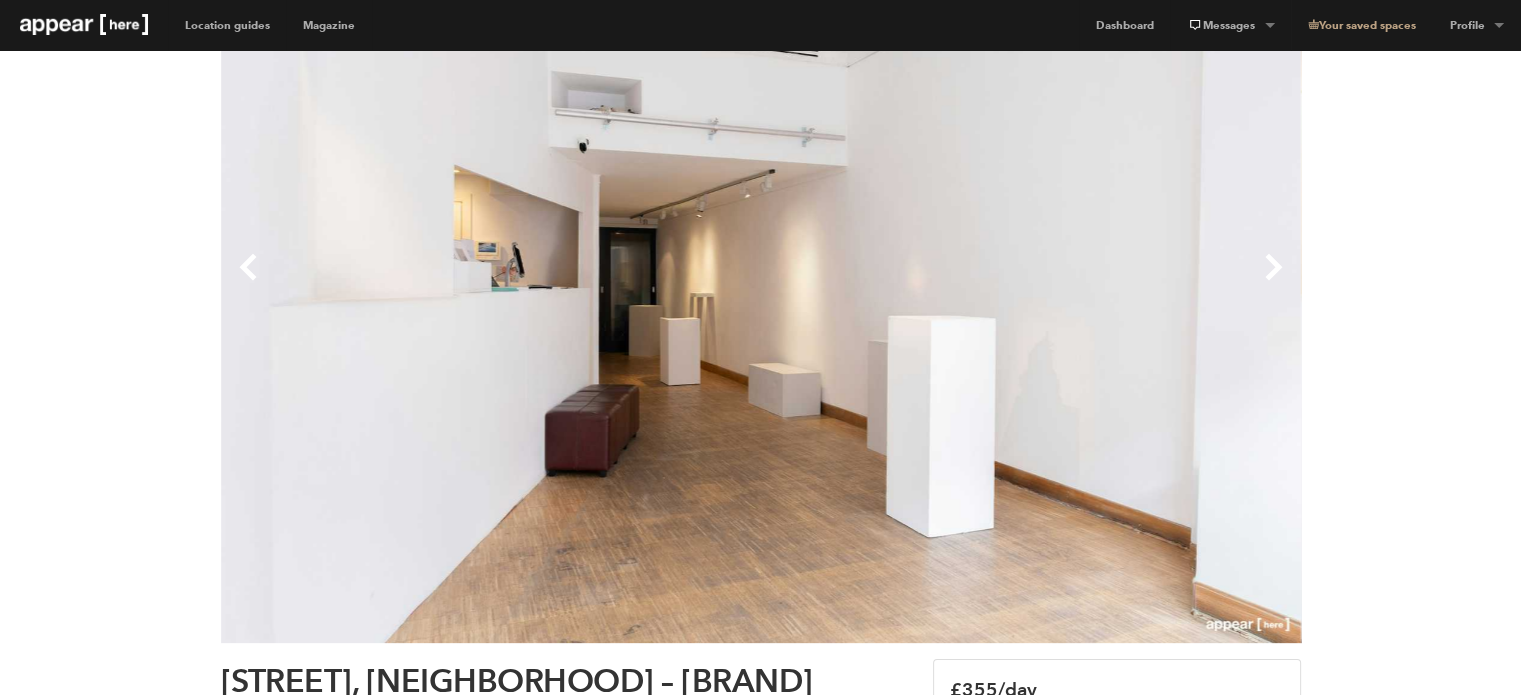 click on "Previous" at bounding box center [491, 283] 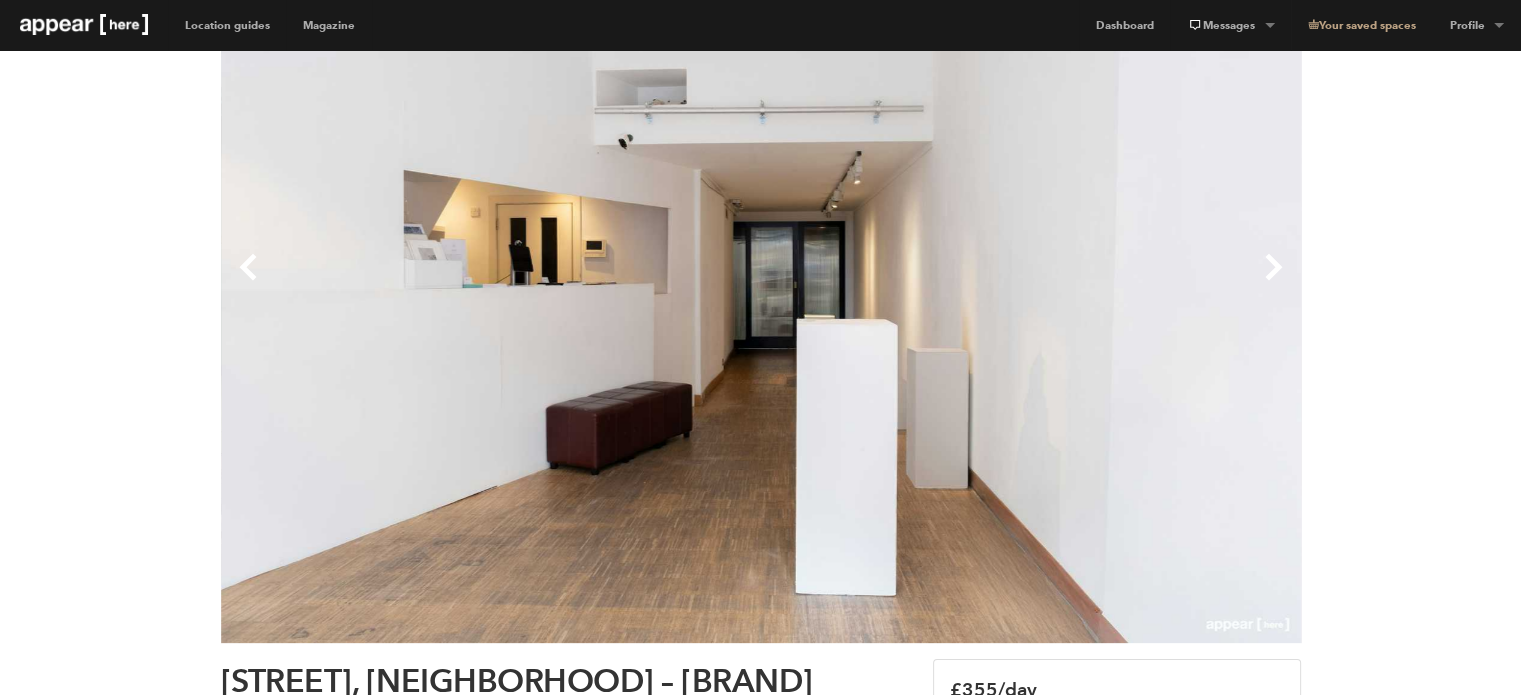 click on "Previous" at bounding box center (491, 283) 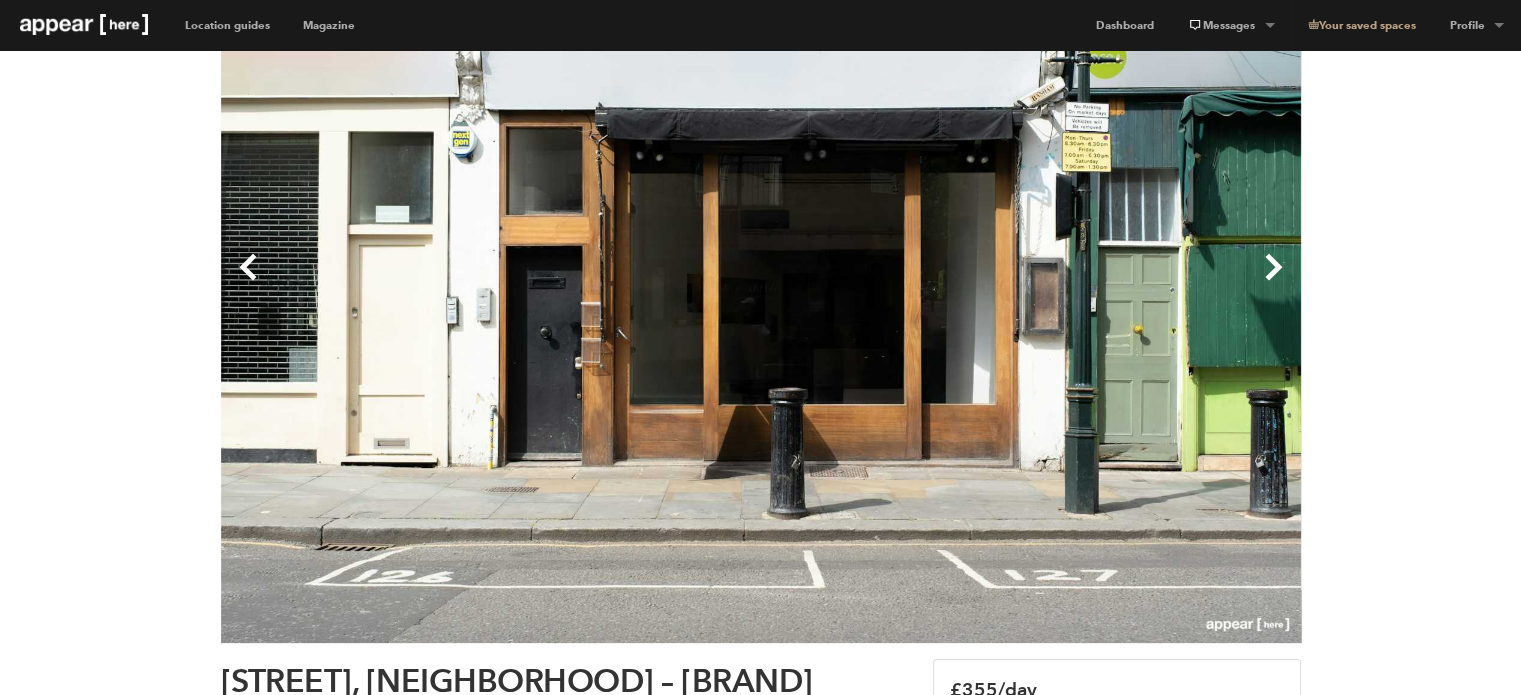 click on "Previous" at bounding box center (491, 283) 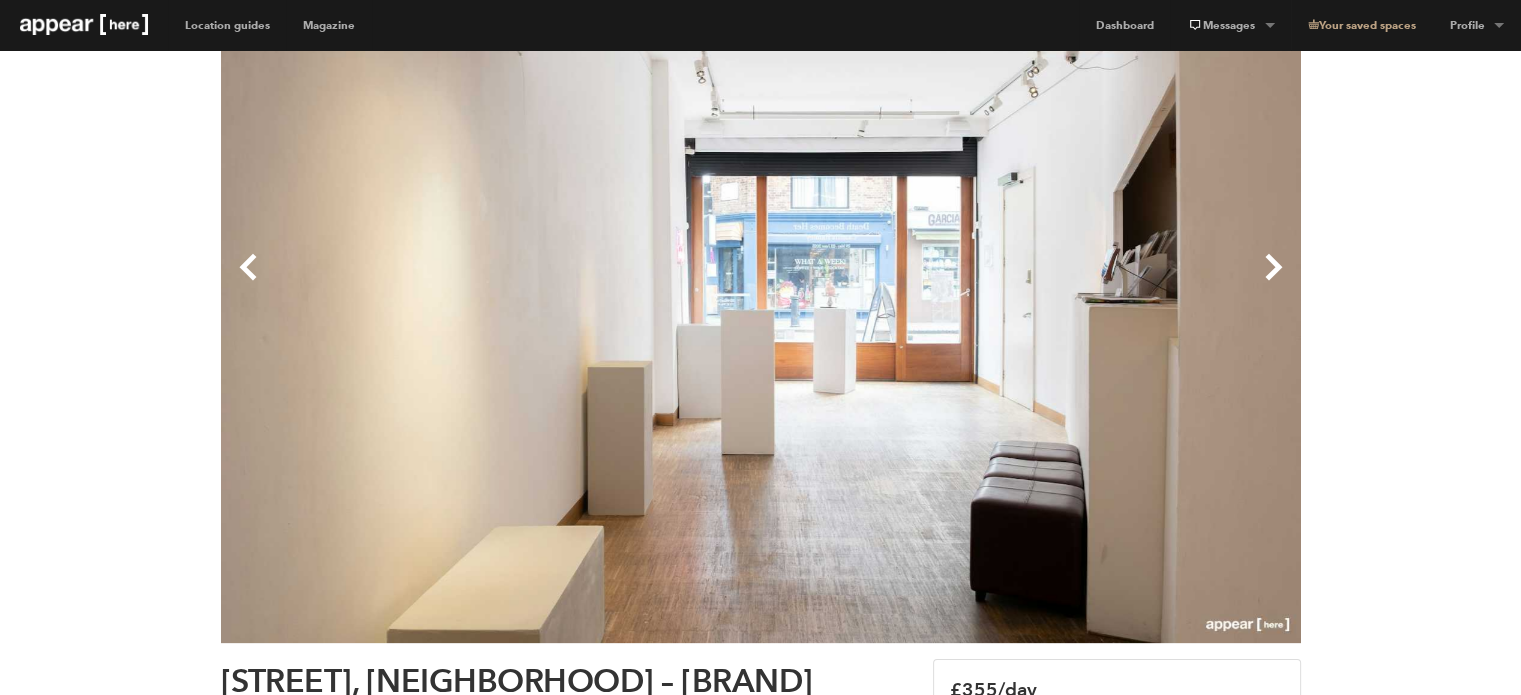 click on "Next" at bounding box center [1031, 283] 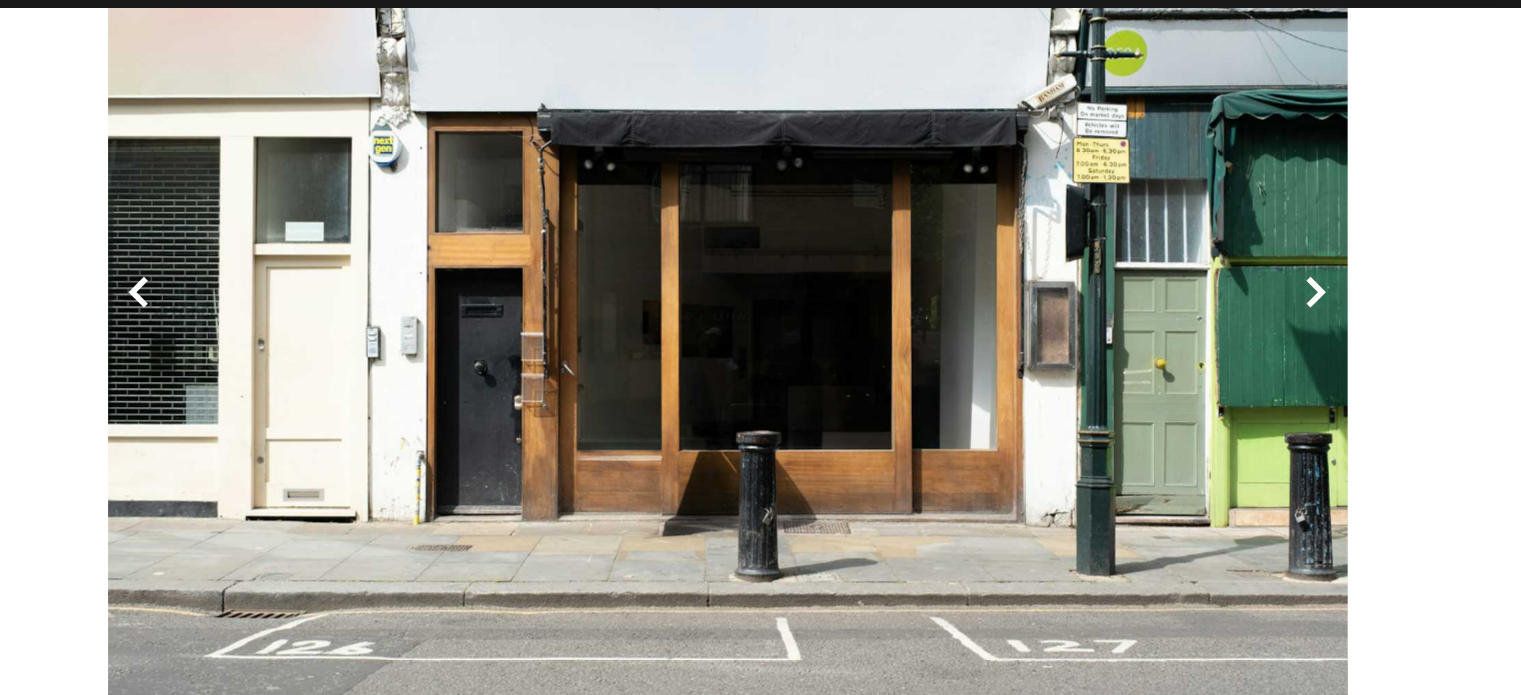 scroll, scrollTop: 95, scrollLeft: 0, axis: vertical 